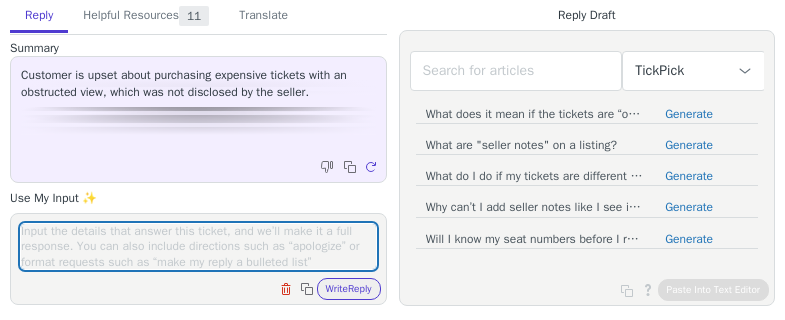 scroll, scrollTop: 0, scrollLeft: 0, axis: both 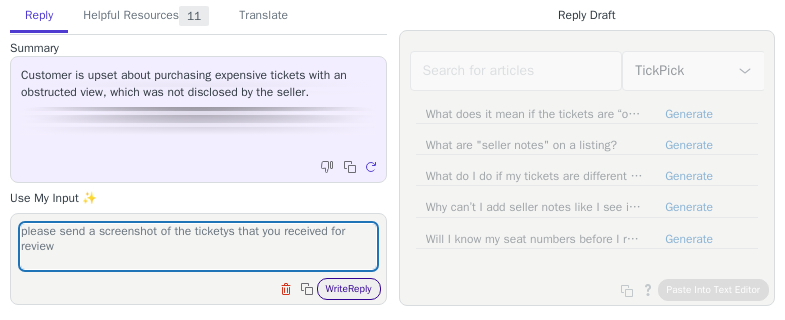 type on "please send a screenshot of the ticketys that you received for review" 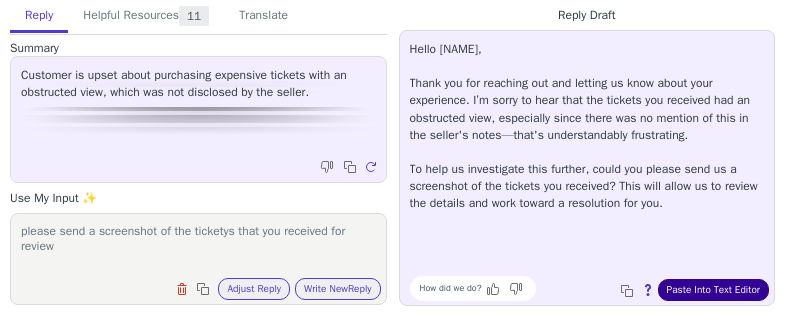 click on "Paste Into Text Editor" at bounding box center [713, 290] 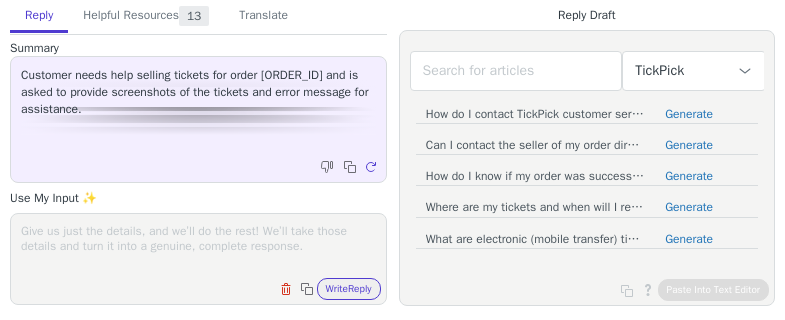 drag, startPoint x: 0, startPoint y: 0, endPoint x: 80, endPoint y: 247, distance: 259.63245 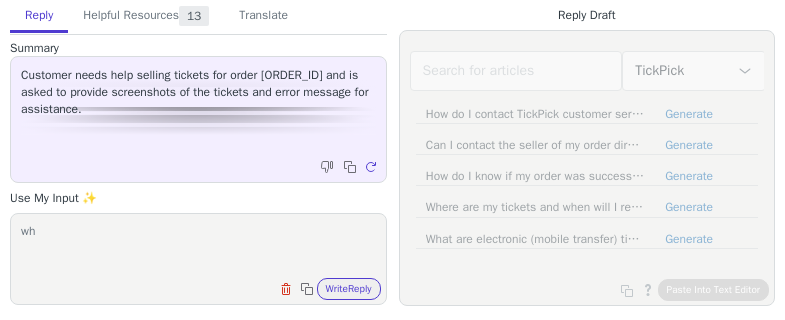 type on "wh" 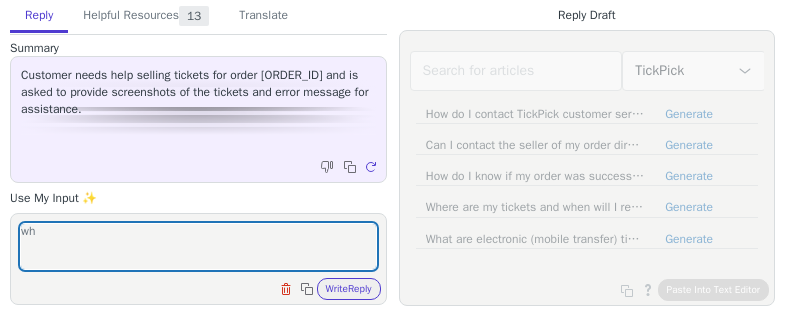 type 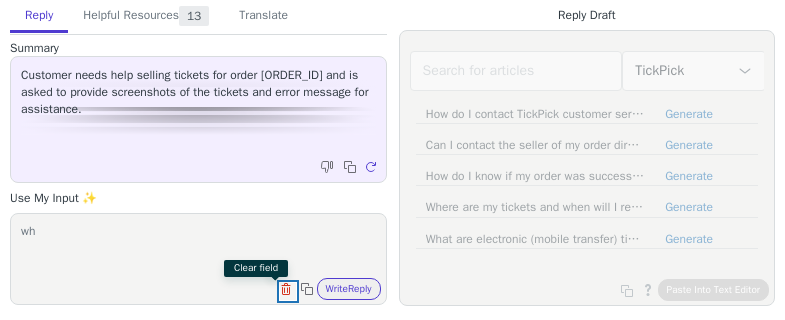 click at bounding box center (288, 291) 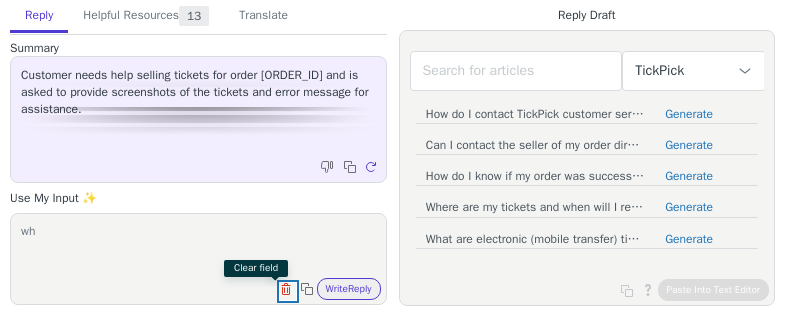 click at bounding box center [288, 291] 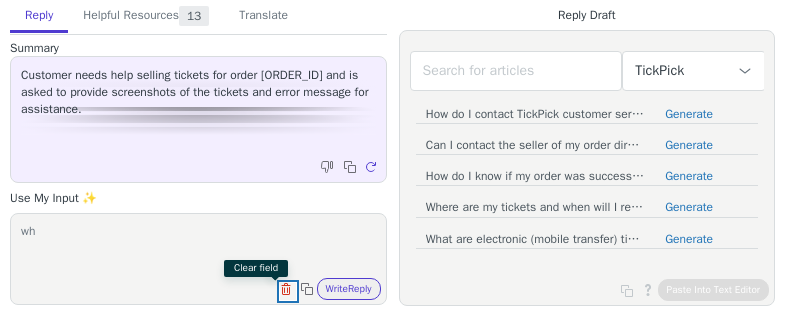 click at bounding box center [288, 291] 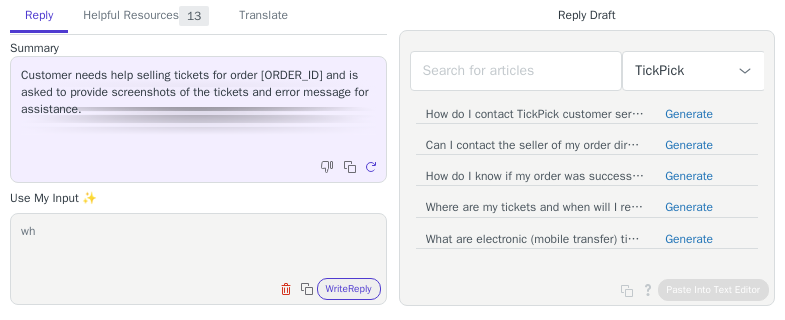 click on "wh" at bounding box center [198, 246] 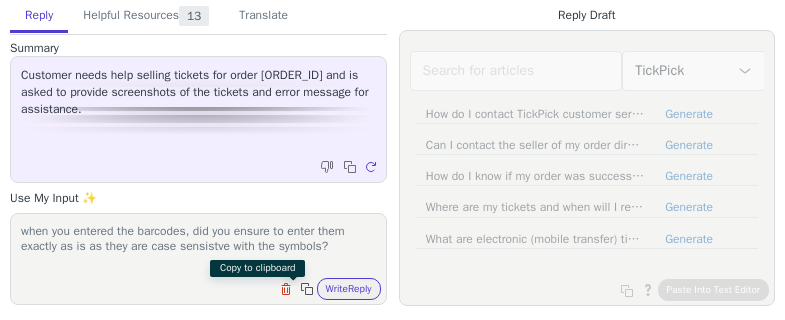 type on "when you entered the barcodes, did you ensure to enter them exactly as is as they are case sensistve with the symbols?" 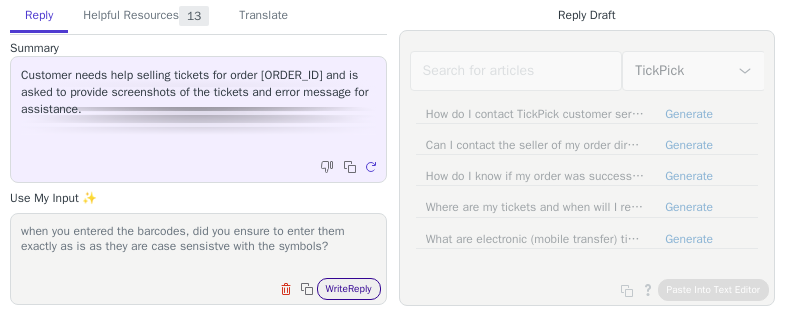 click on "Write  Reply" at bounding box center (349, 289) 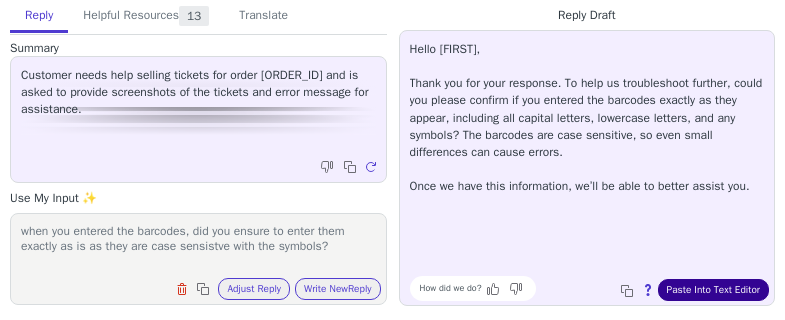 click on "Paste Into Text Editor" at bounding box center [713, 290] 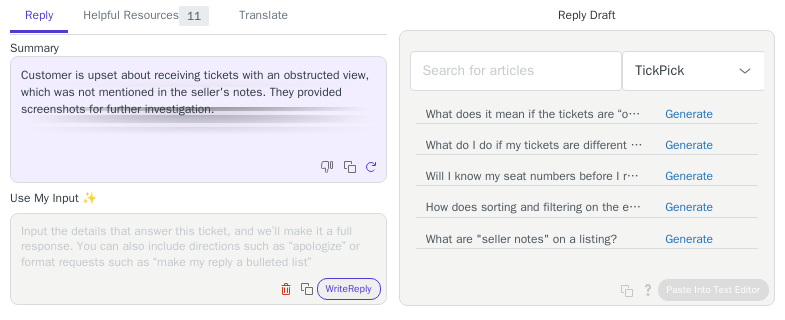 click at bounding box center (198, 246) 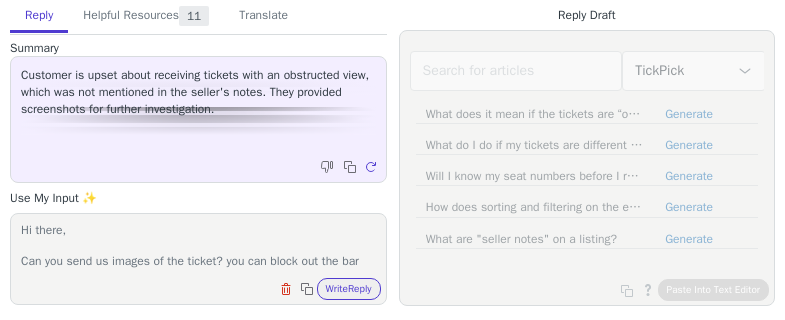 scroll, scrollTop: 17, scrollLeft: 0, axis: vertical 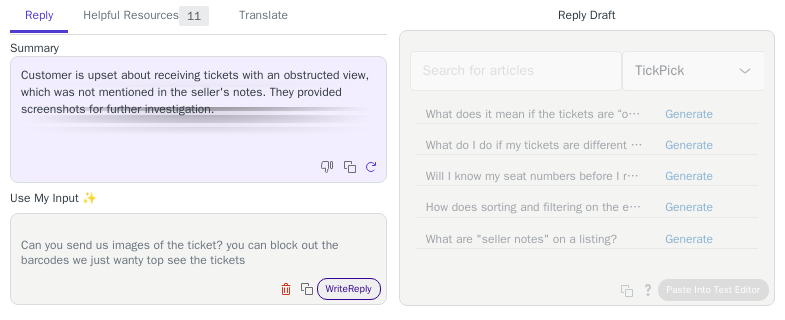 type on "Hi there,
Can you send us images of the ticket? you can block out the barcodes we just wanty top see the tickets" 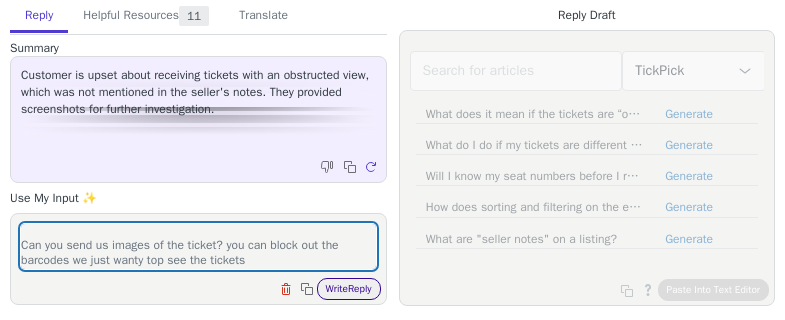 click on "Write  Reply" at bounding box center [349, 289] 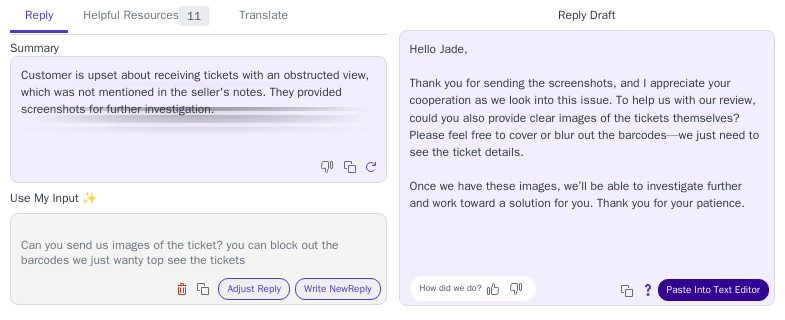 click on "Paste Into Text Editor" at bounding box center [713, 290] 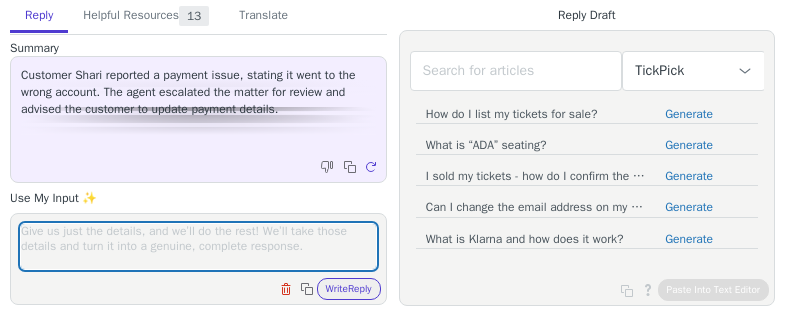 scroll, scrollTop: 0, scrollLeft: 0, axis: both 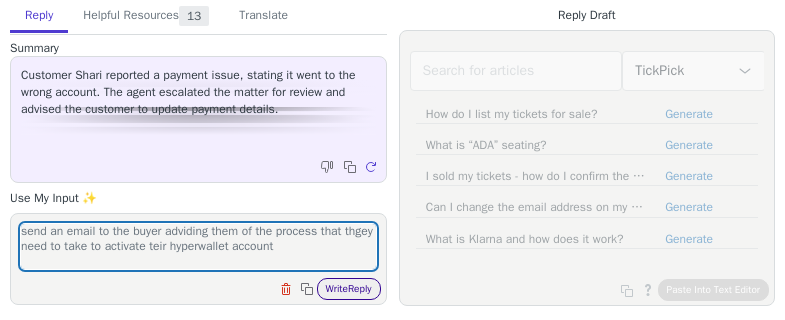 type on "send an email to the buyer adviding them of the process that thgey need to take to activate teir hyperwallet account" 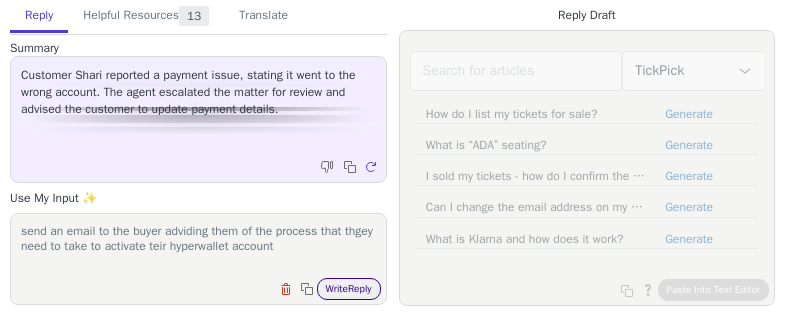click on "Write  Reply" at bounding box center [349, 289] 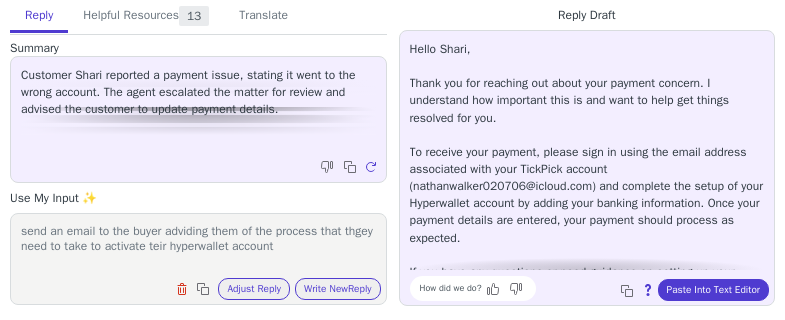 click on "Hello Shari, Thank you for reaching out about your payment concern. I understand how important this is and want to help get things resolved for you. To receive your payment, please sign in using the email address associated with your TickPick account (nathanwalker020706@icloud.com) and complete the setup of your Hyperwallet account by adding your banking information. Once your payment details are entered, your payment should process as expected. If you have any questions or need guidance on setting up your Hyperwallet account, please let us know—we’re here to help. How did we do?   Copy to clipboard About this reply Paste Into Text Editor" at bounding box center (587, 168) 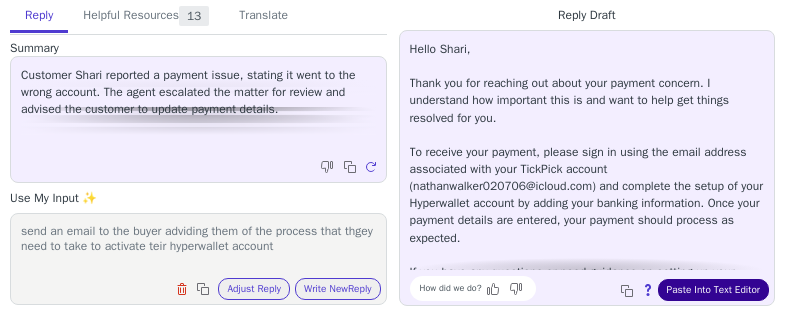 click on "Paste Into Text Editor" at bounding box center (713, 290) 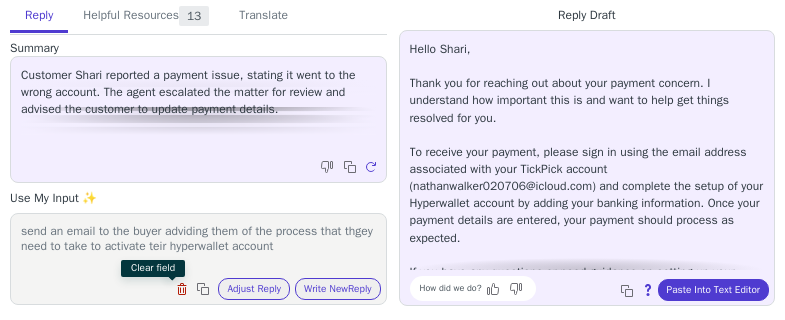 click at bounding box center [184, 291] 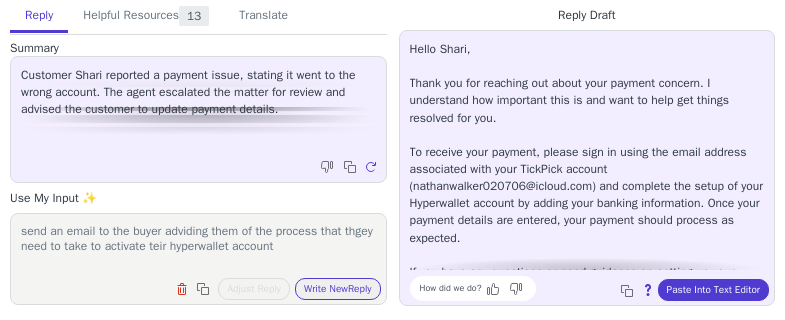 click on "send an email to the buyer adviding them of the process that thgey need to take to activate teir hyperwallet account" at bounding box center (198, 246) 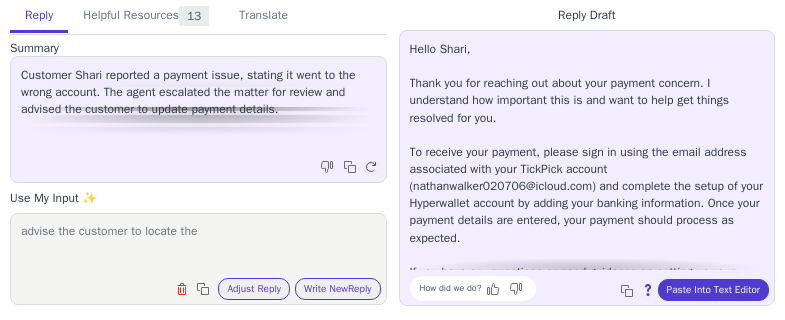 click on "advise the customer to locate the" at bounding box center (198, 246) 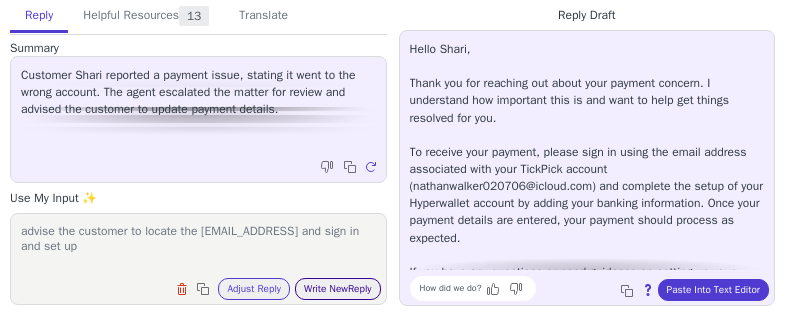 type on "advise the customer to locate the [EMAIL_ADDRESS] and sign in and set up" 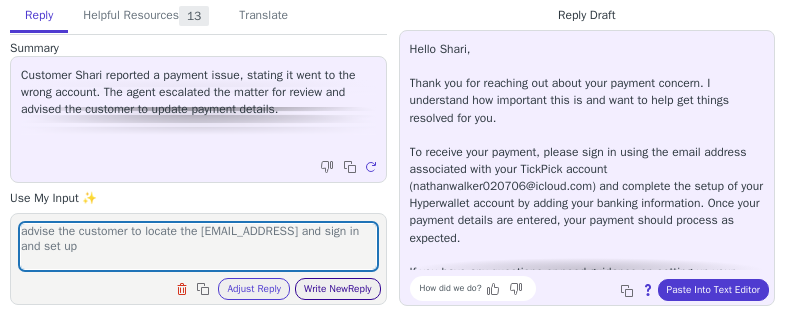 click on "Write New  Reply" at bounding box center [338, 289] 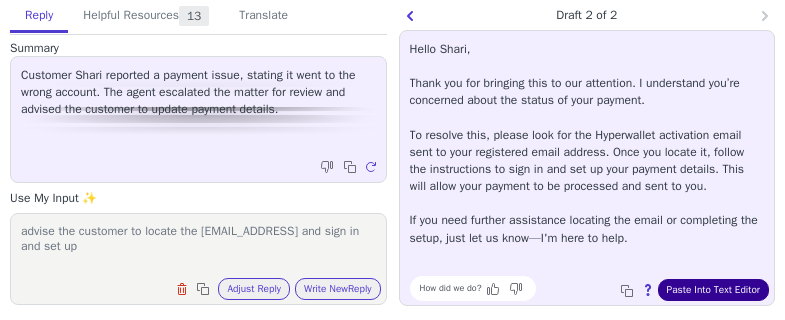 click on "Paste Into Text Editor" at bounding box center [713, 290] 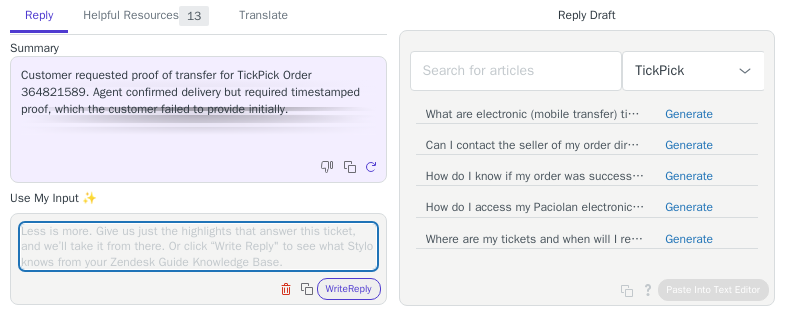 scroll, scrollTop: 0, scrollLeft: 0, axis: both 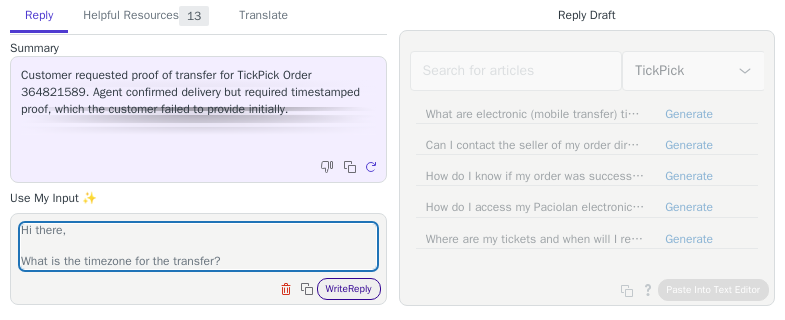 type on "Hi there,
What is the timezone for the transfer?" 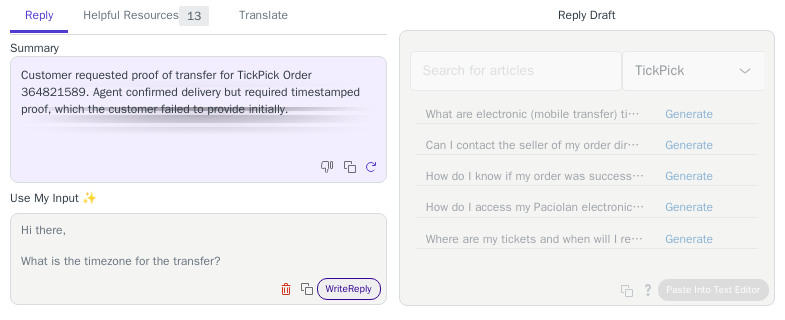 click on "Write  Reply" at bounding box center [349, 289] 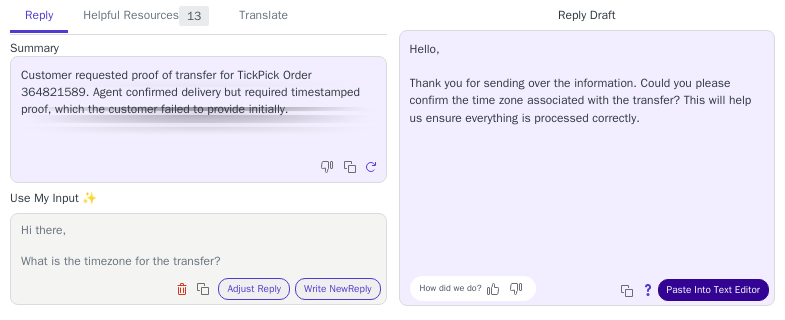 click on "Paste Into Text Editor" at bounding box center [713, 290] 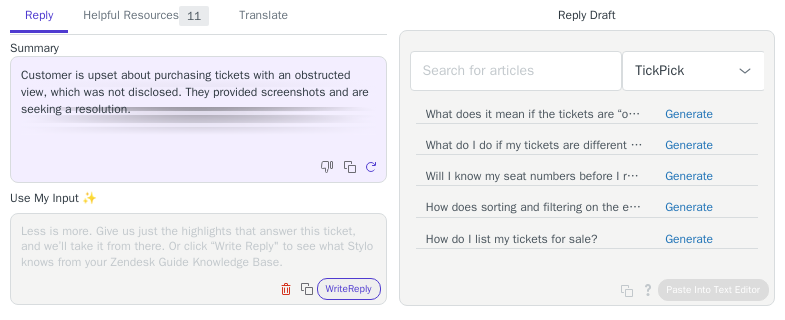 scroll, scrollTop: 0, scrollLeft: 0, axis: both 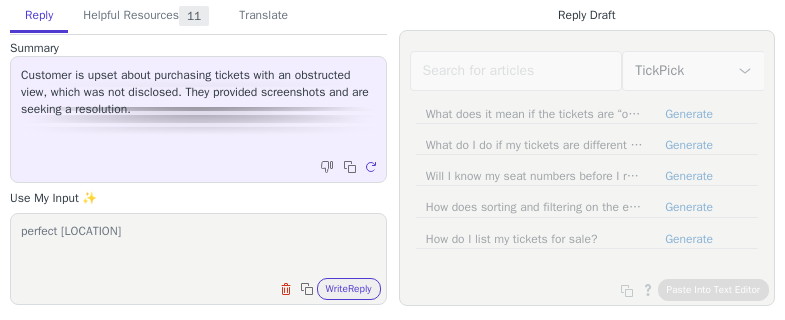 type on "perfect [LOCATION]" 